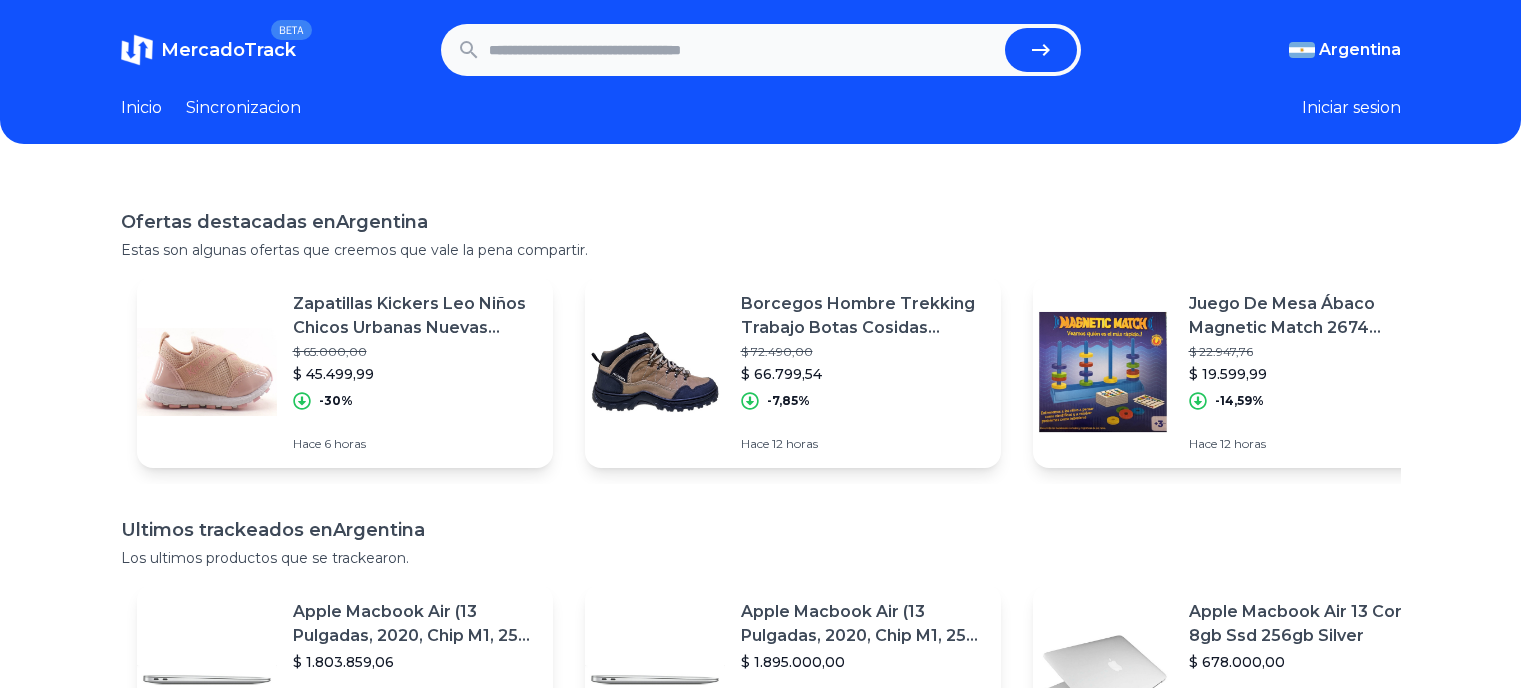 scroll, scrollTop: 0, scrollLeft: 0, axis: both 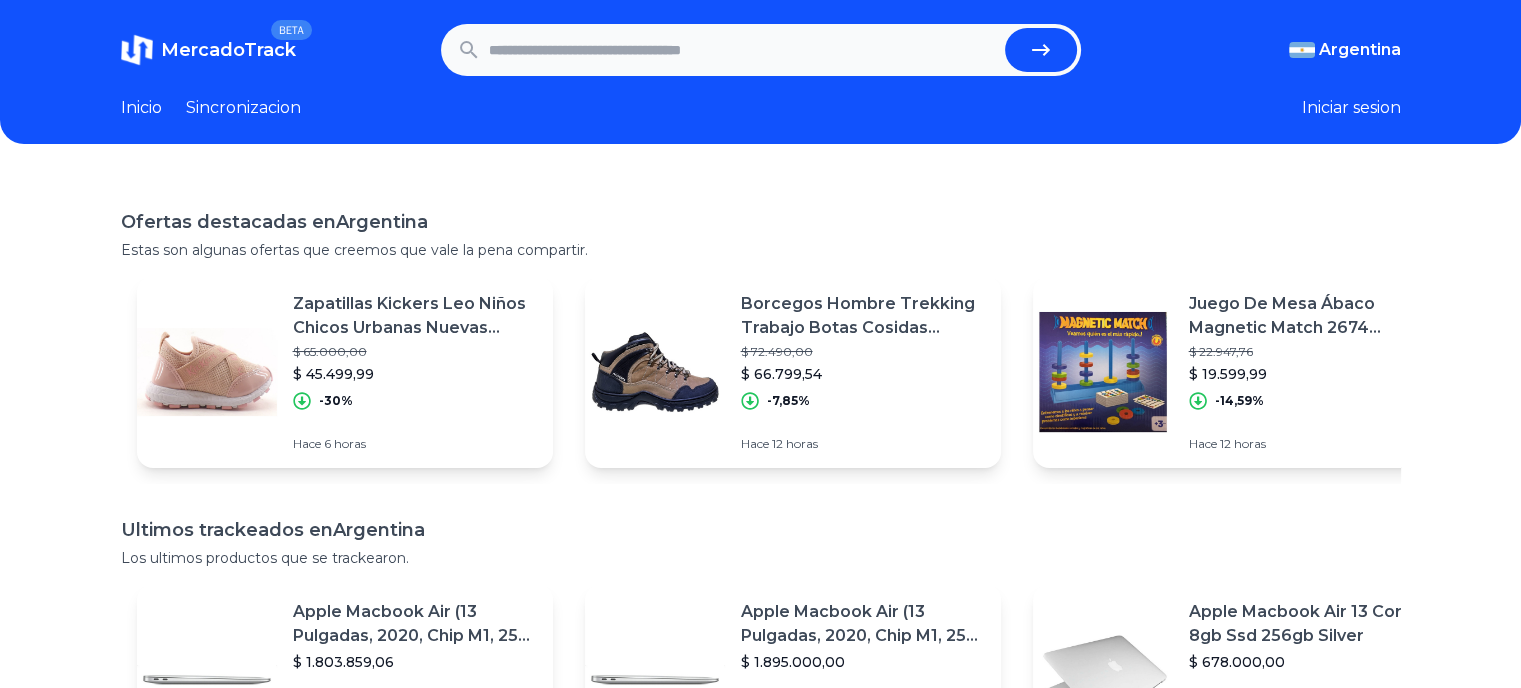 click on "MercadoTrack BETA [COUNTRY] [COUNTRY] [COUNTRY] [COUNTRY] [COUNTRY] [COUNTRY] [COUNTRY] [COUNTRY] [COUNTRY] [COUNTRY] [COUNTRY] [COUNTRY] [COUNTRY] [COUNTRY] [COUNTRY] [COUNTRY] Inicio Sincronizacion Iniciar sesion" at bounding box center (760, 72) 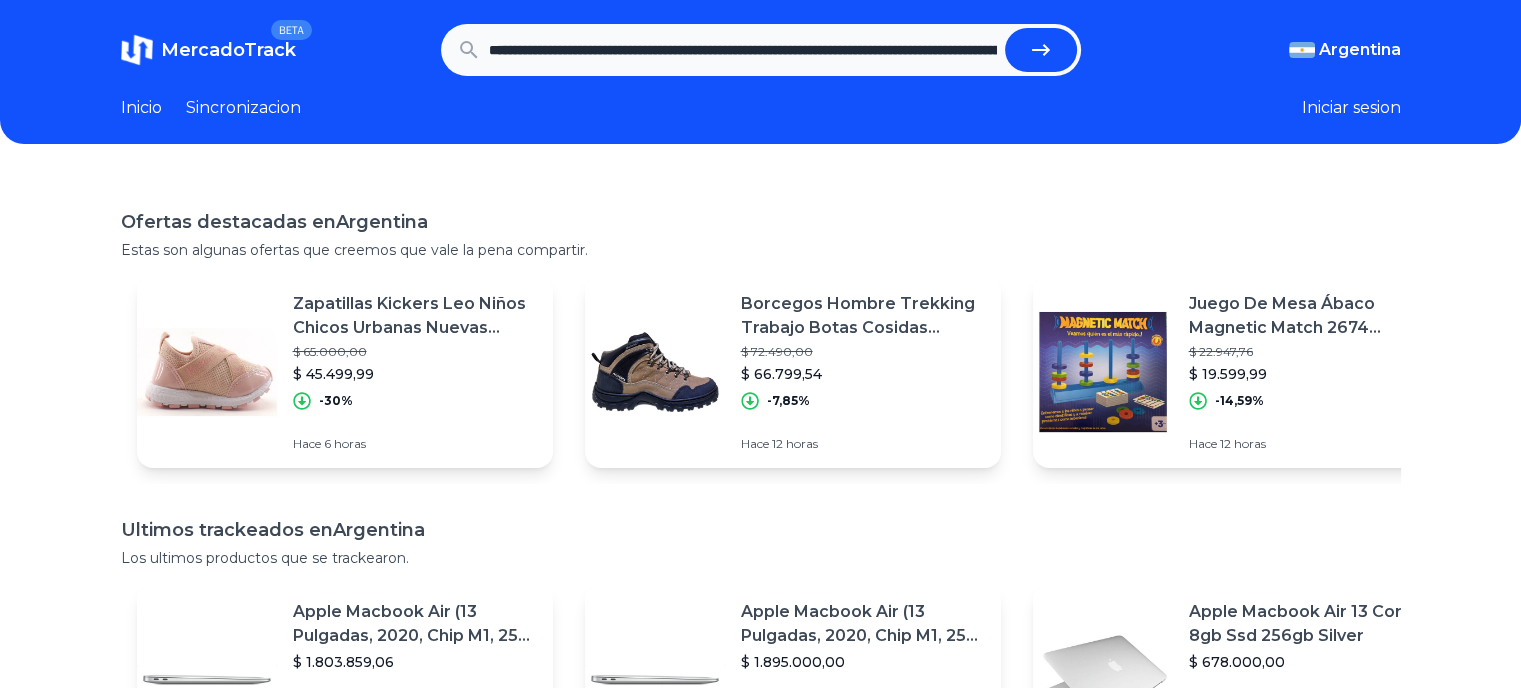 scroll, scrollTop: 0, scrollLeft: 2481, axis: horizontal 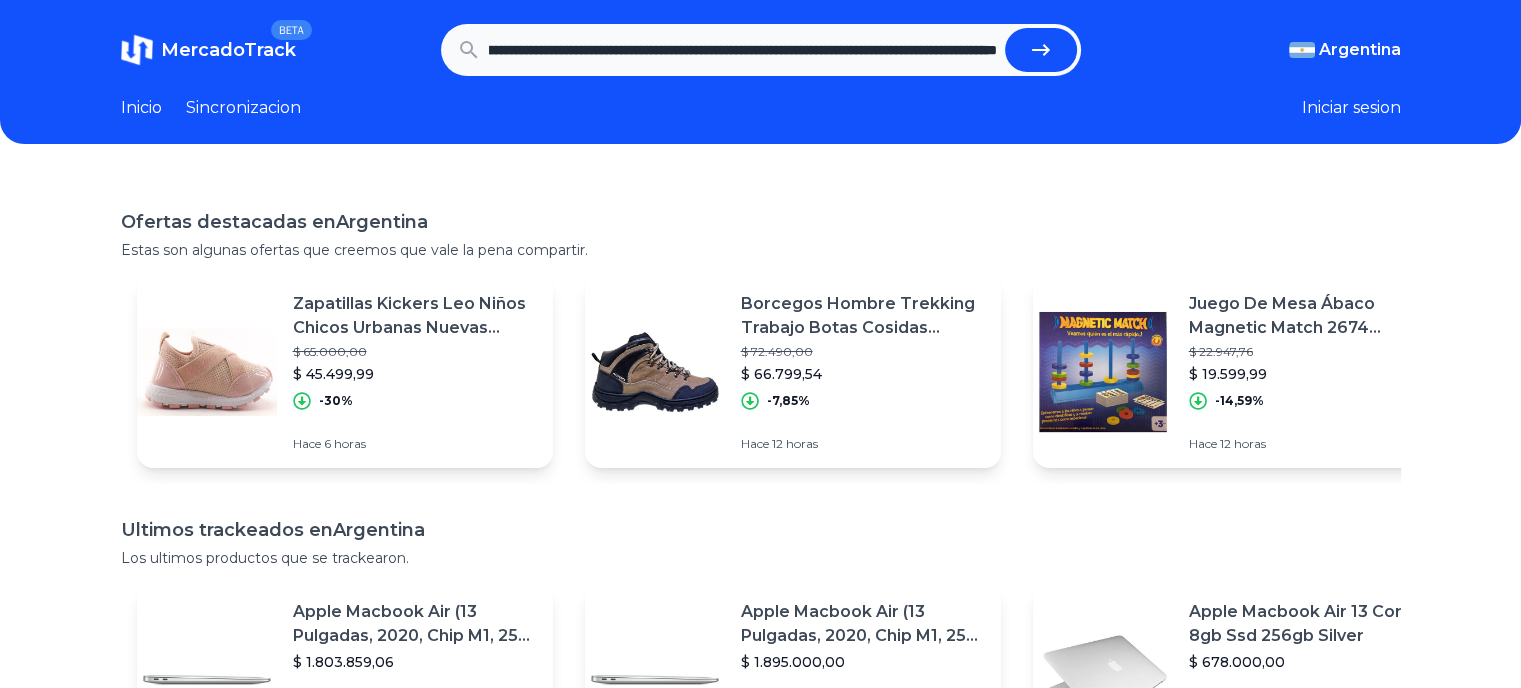 click at bounding box center (1041, 50) 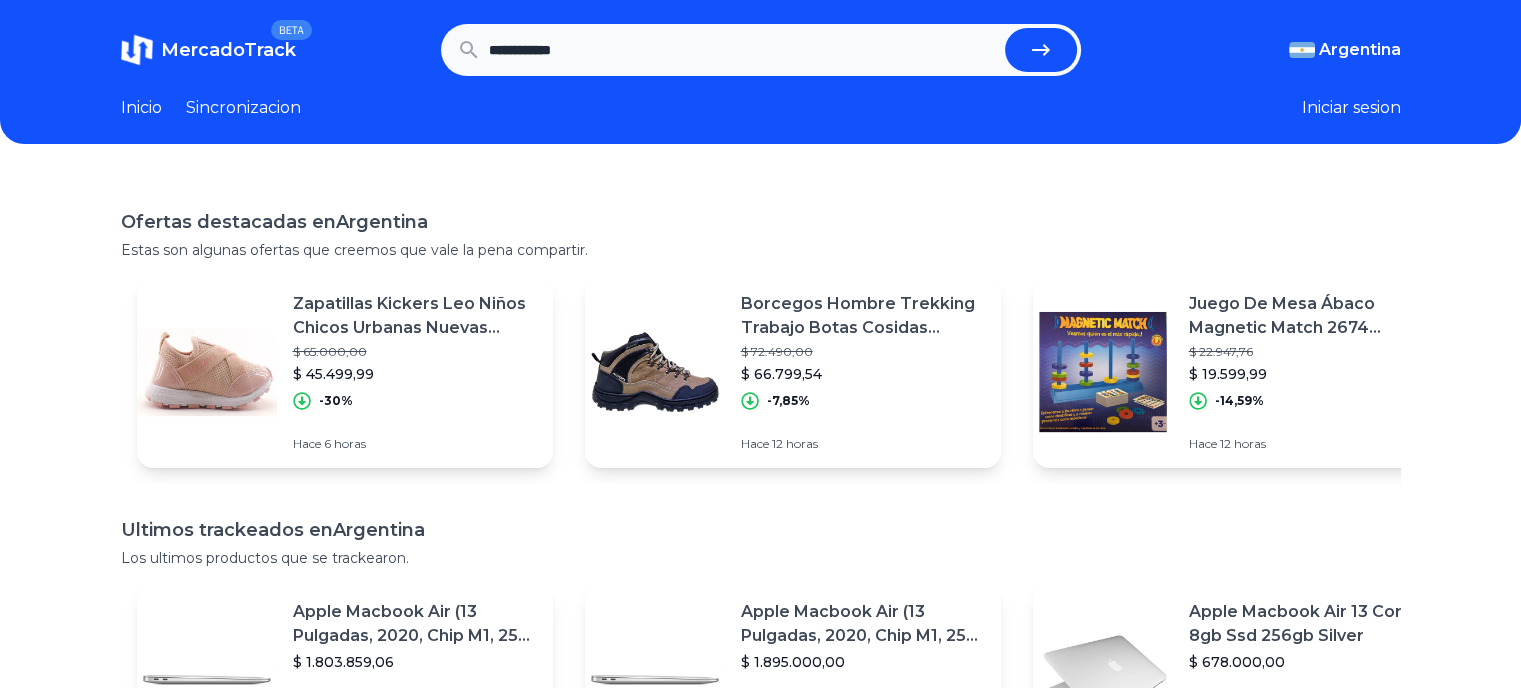 scroll, scrollTop: 0, scrollLeft: 0, axis: both 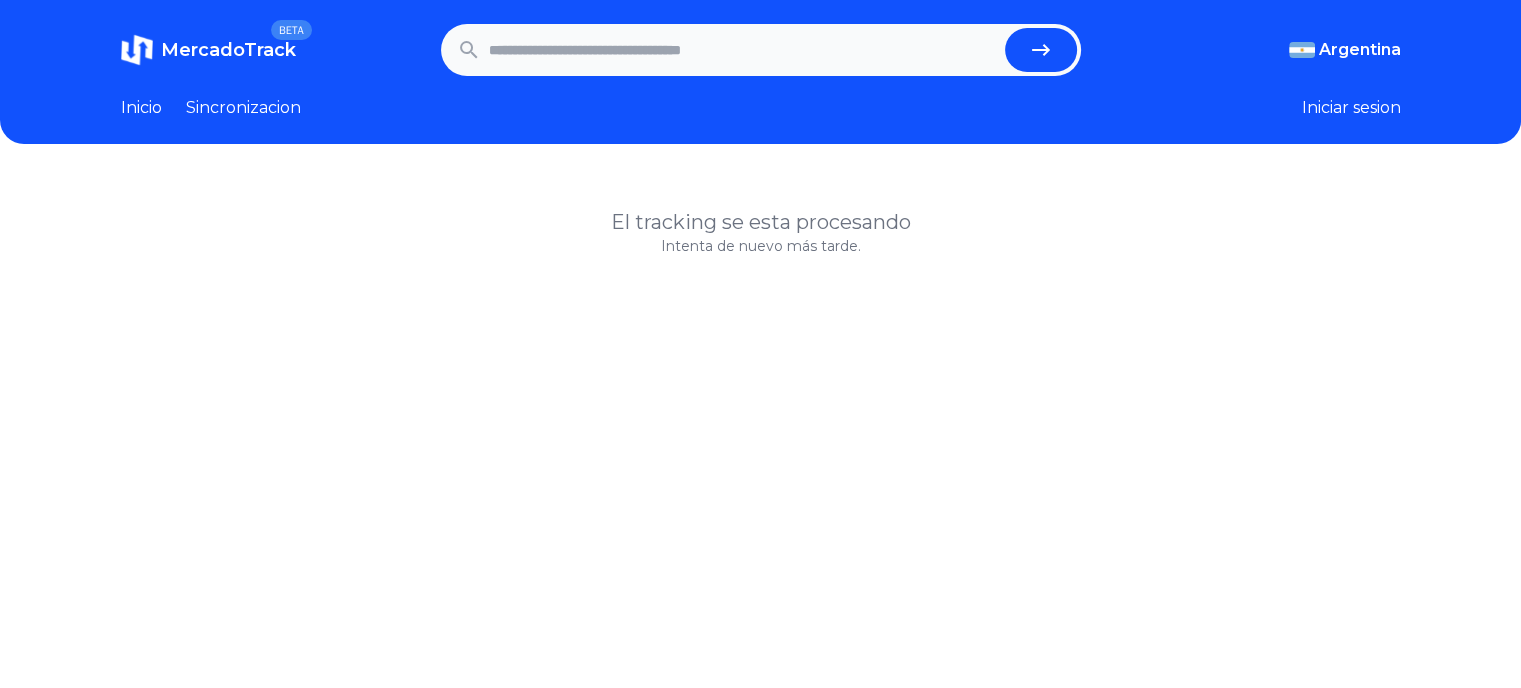 click at bounding box center (743, 50) 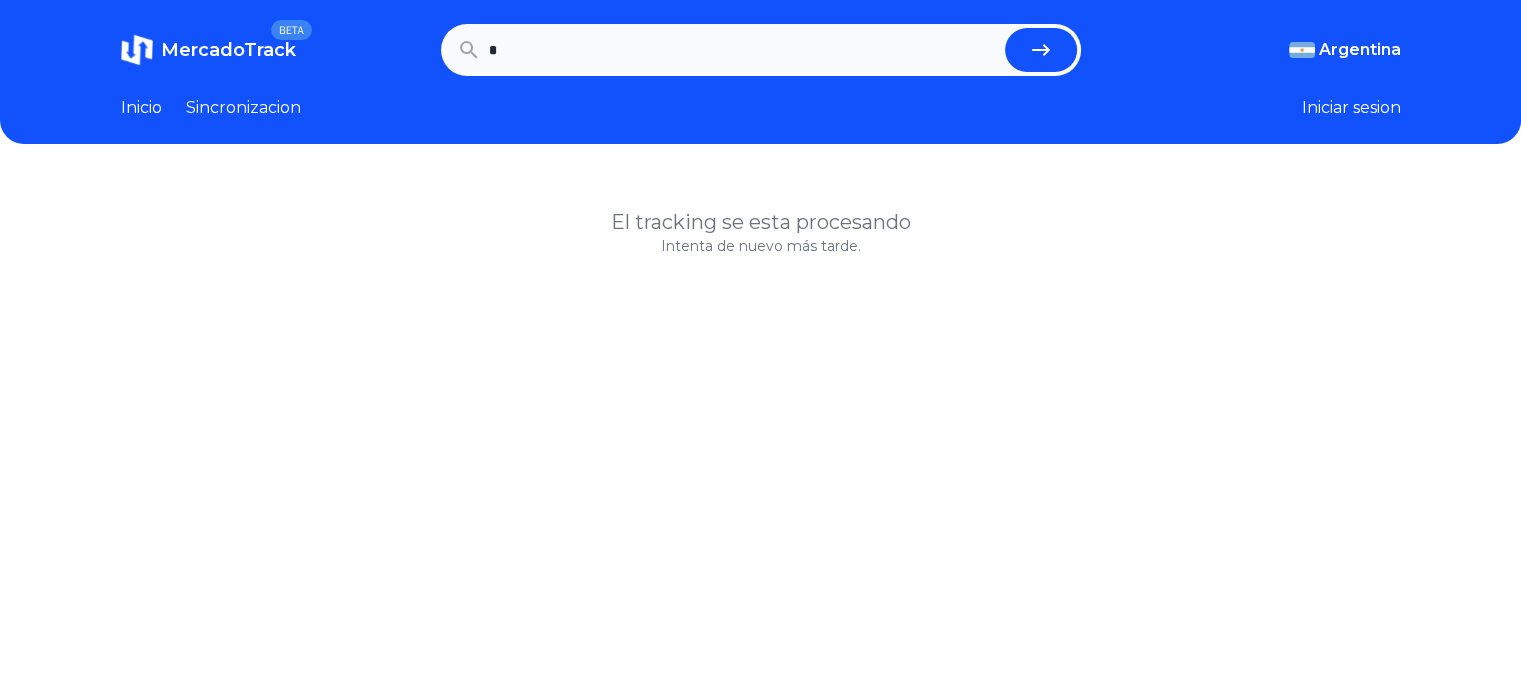 click on "MercadoTrack BETA Argentina Argentina Uruguay Mexico Chile Peru Venezuela Colombia Brasil * Argentina Argentina Uruguay Mexico Chile Peru Venezuela Colombia Brasil Inicio Sincronizacion Iniciar sesion" at bounding box center (760, 72) 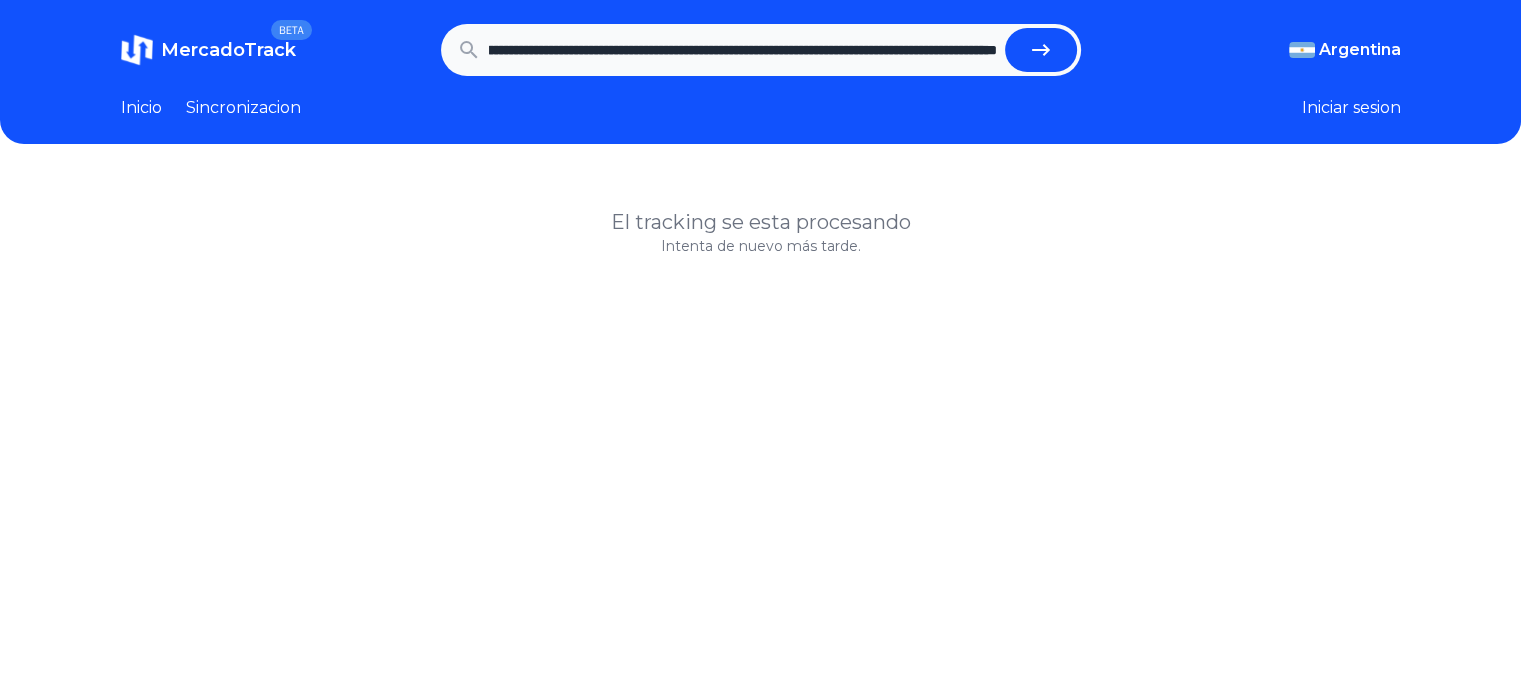 scroll, scrollTop: 0, scrollLeft: 0, axis: both 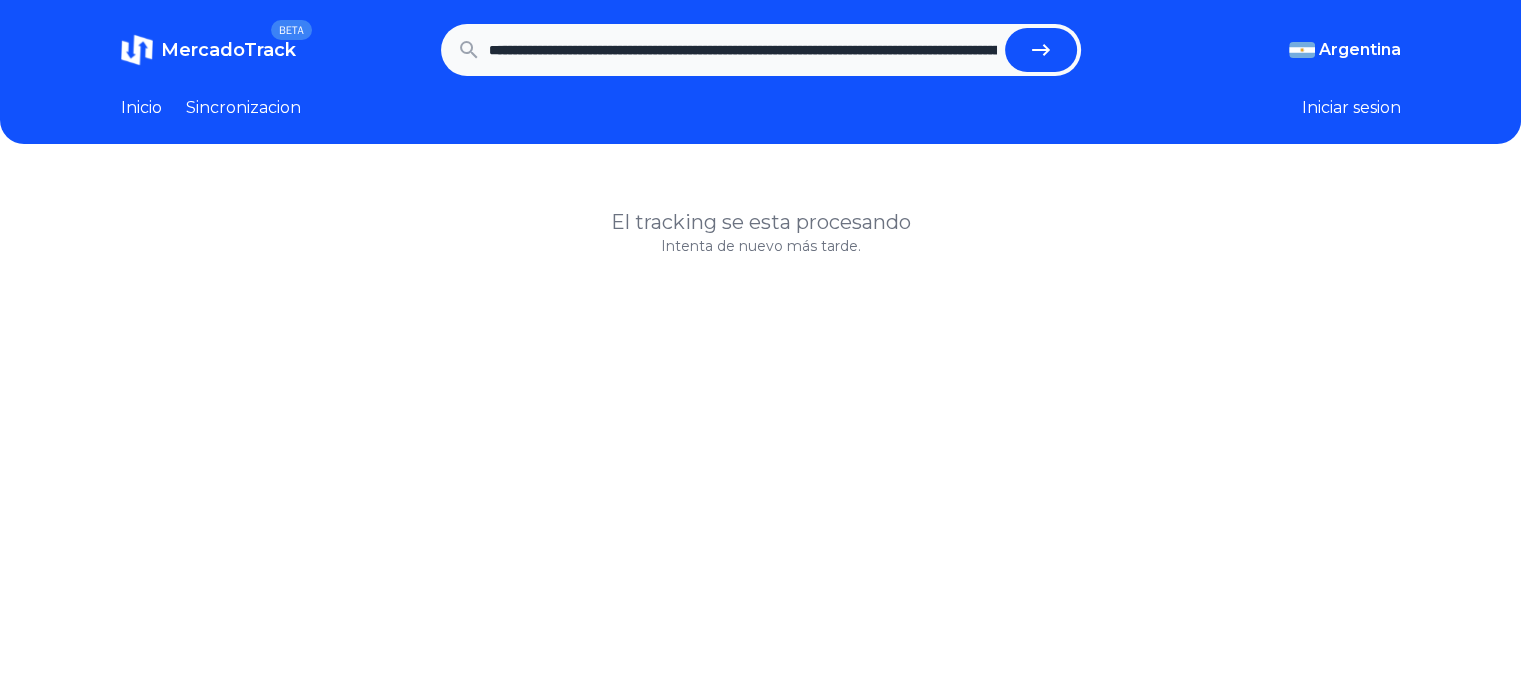 click at bounding box center (1041, 50) 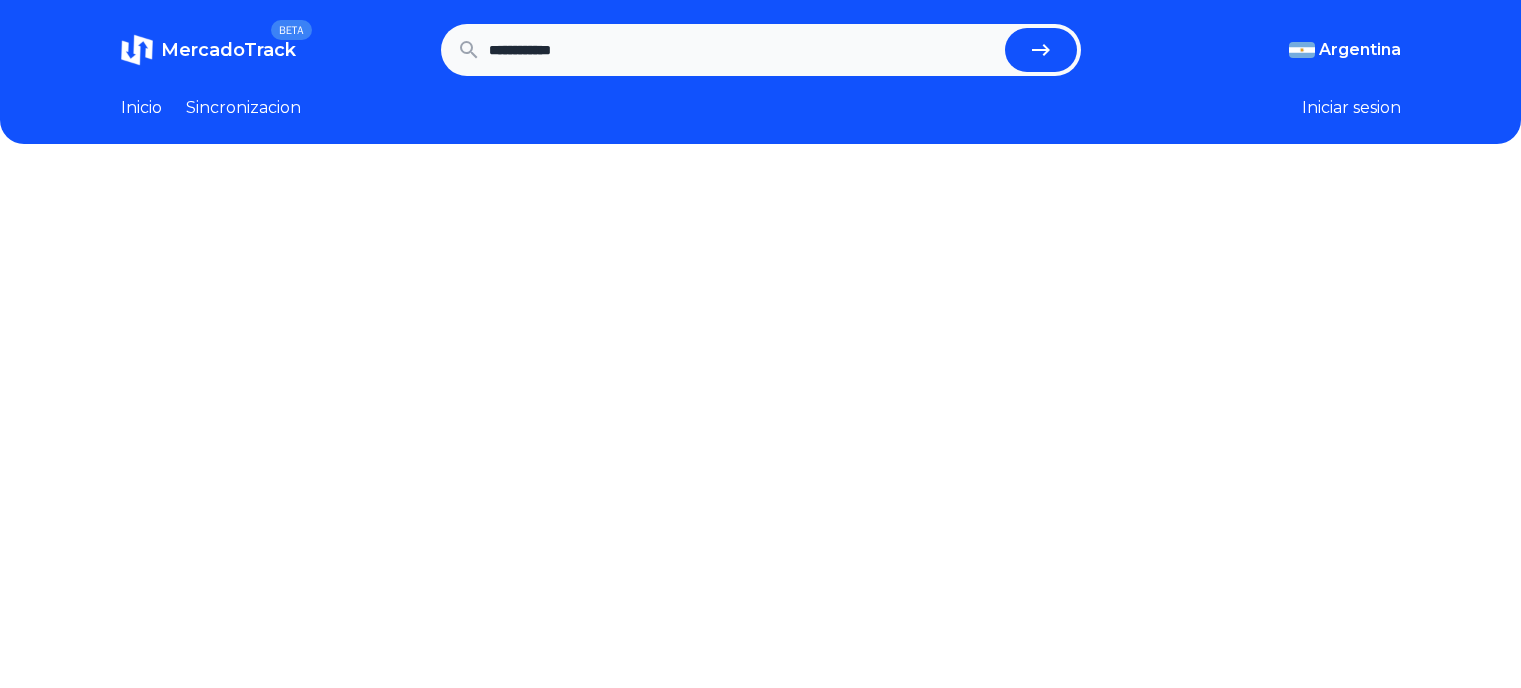 scroll, scrollTop: 0, scrollLeft: 0, axis: both 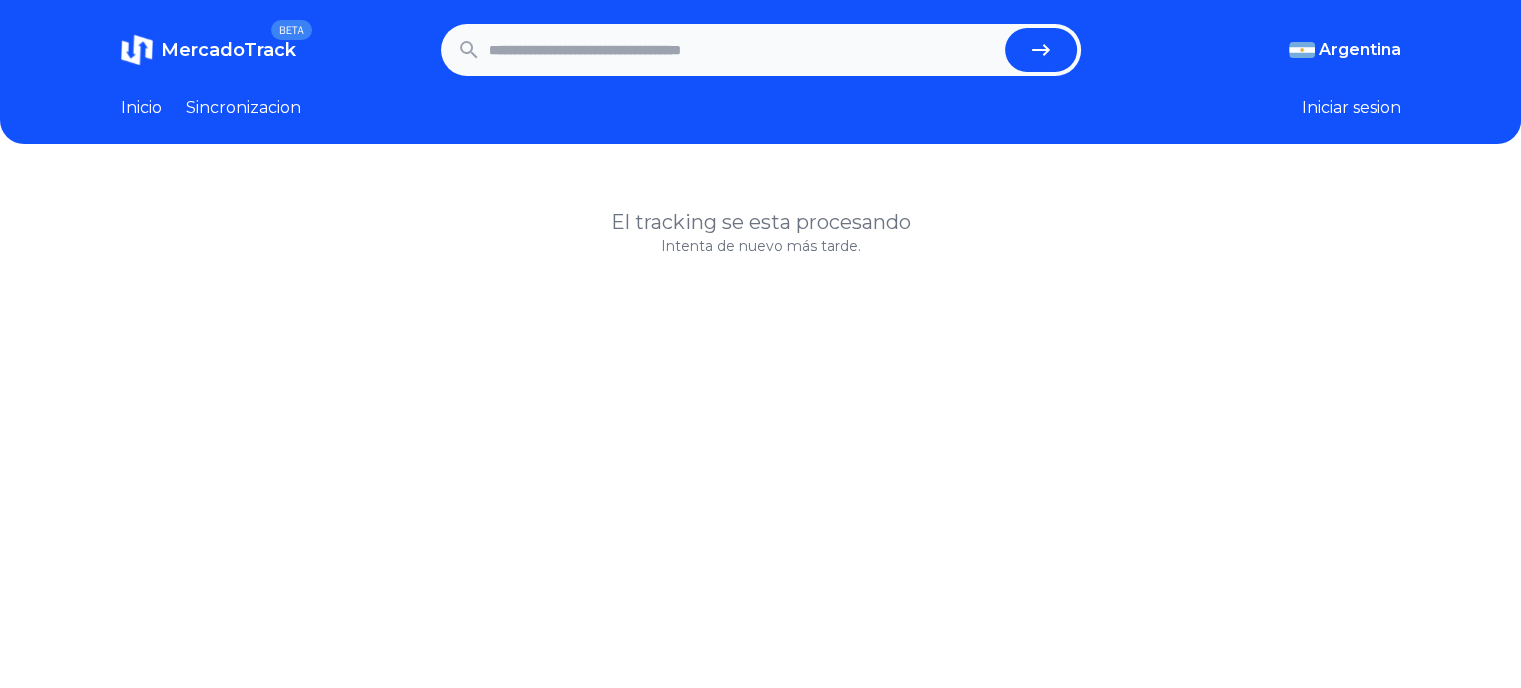 click at bounding box center (743, 50) 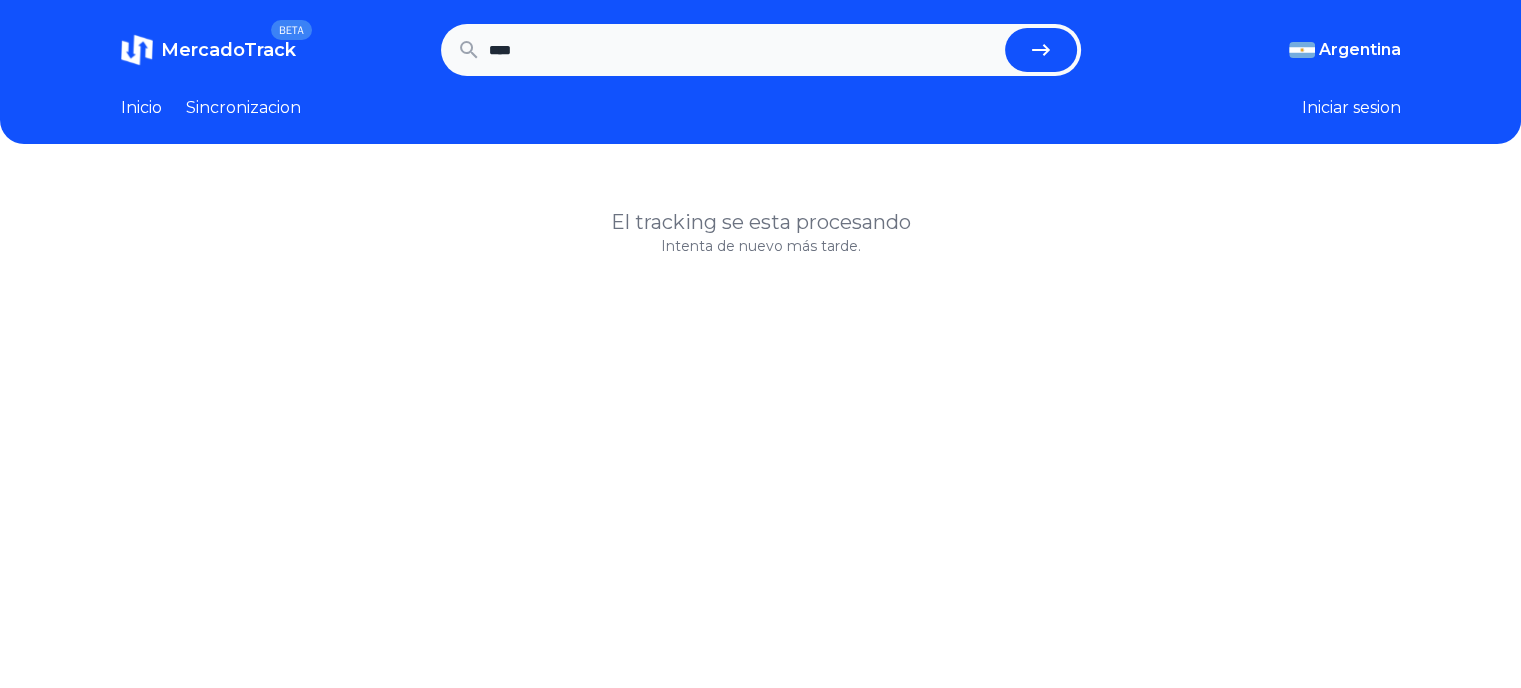 type on "****" 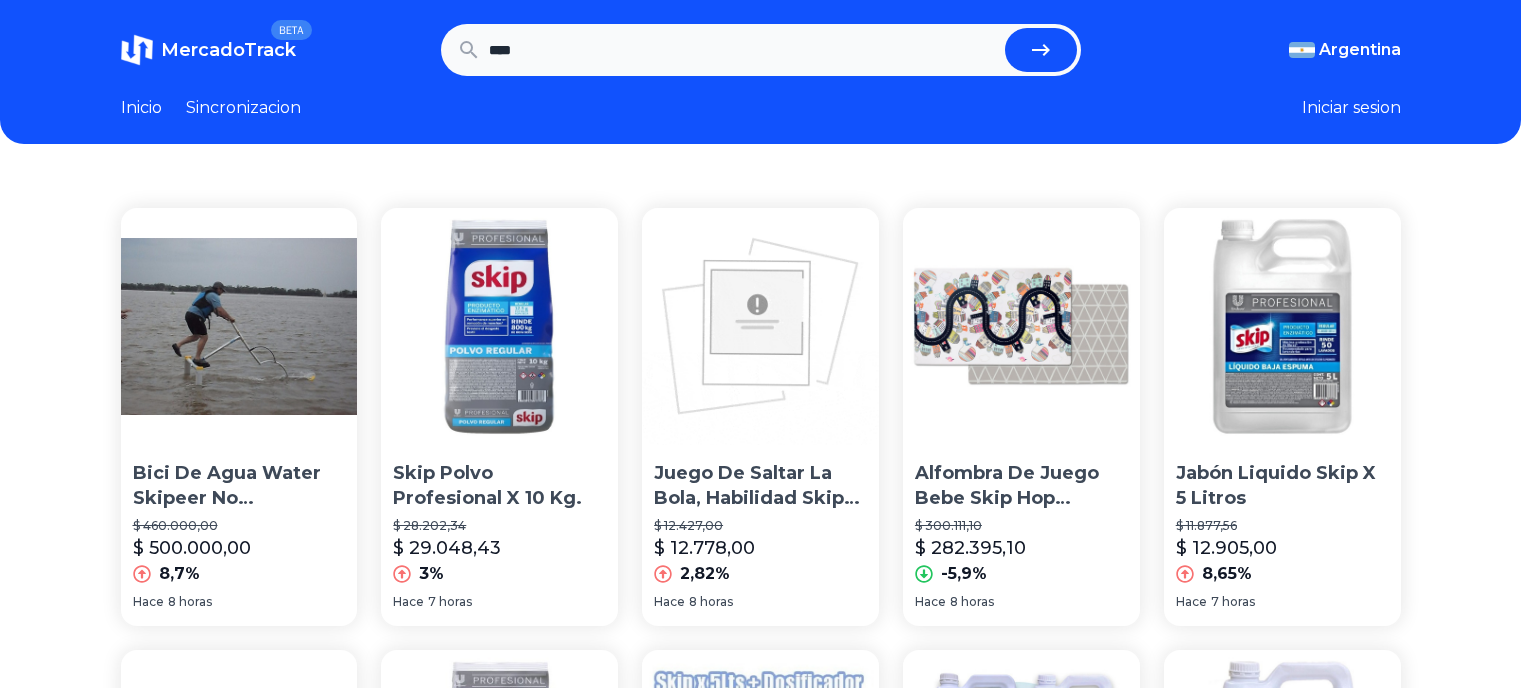 scroll, scrollTop: 0, scrollLeft: 0, axis: both 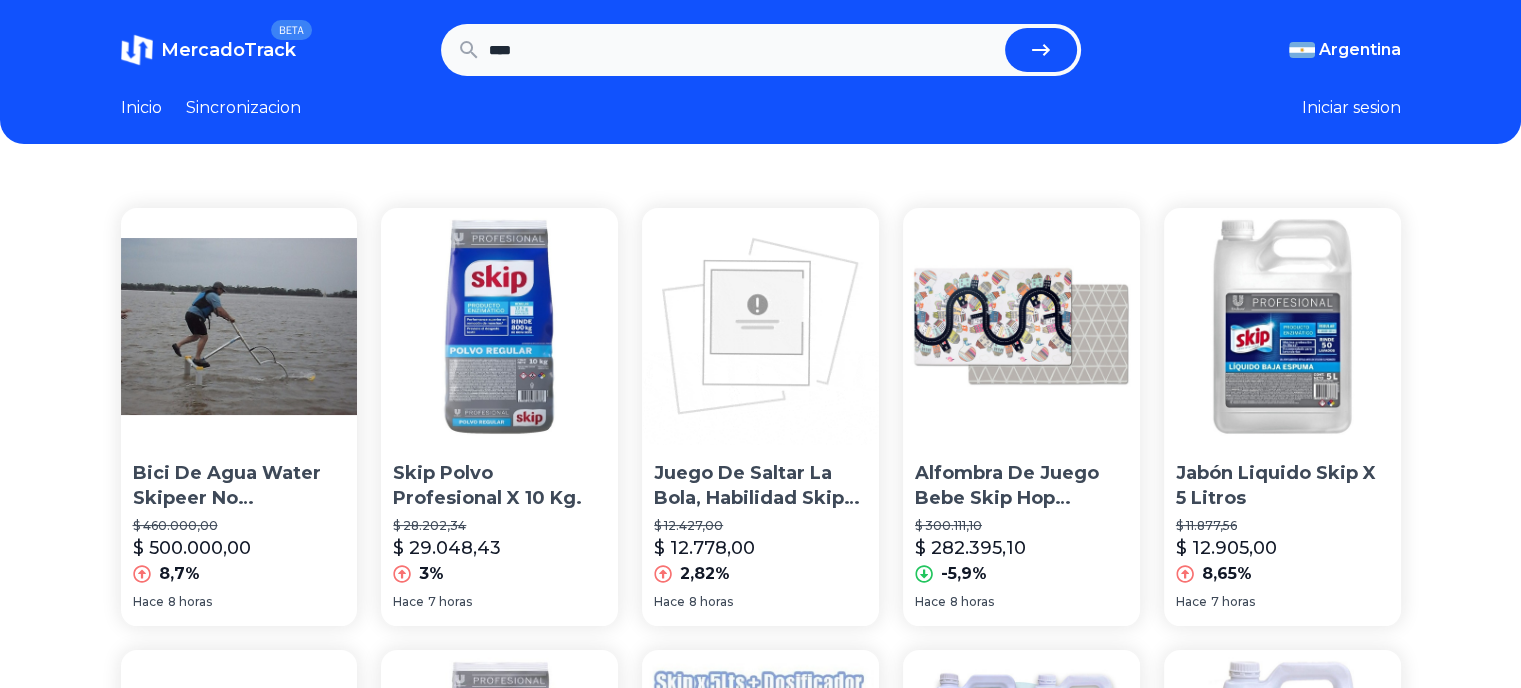 click on "****" at bounding box center (743, 50) 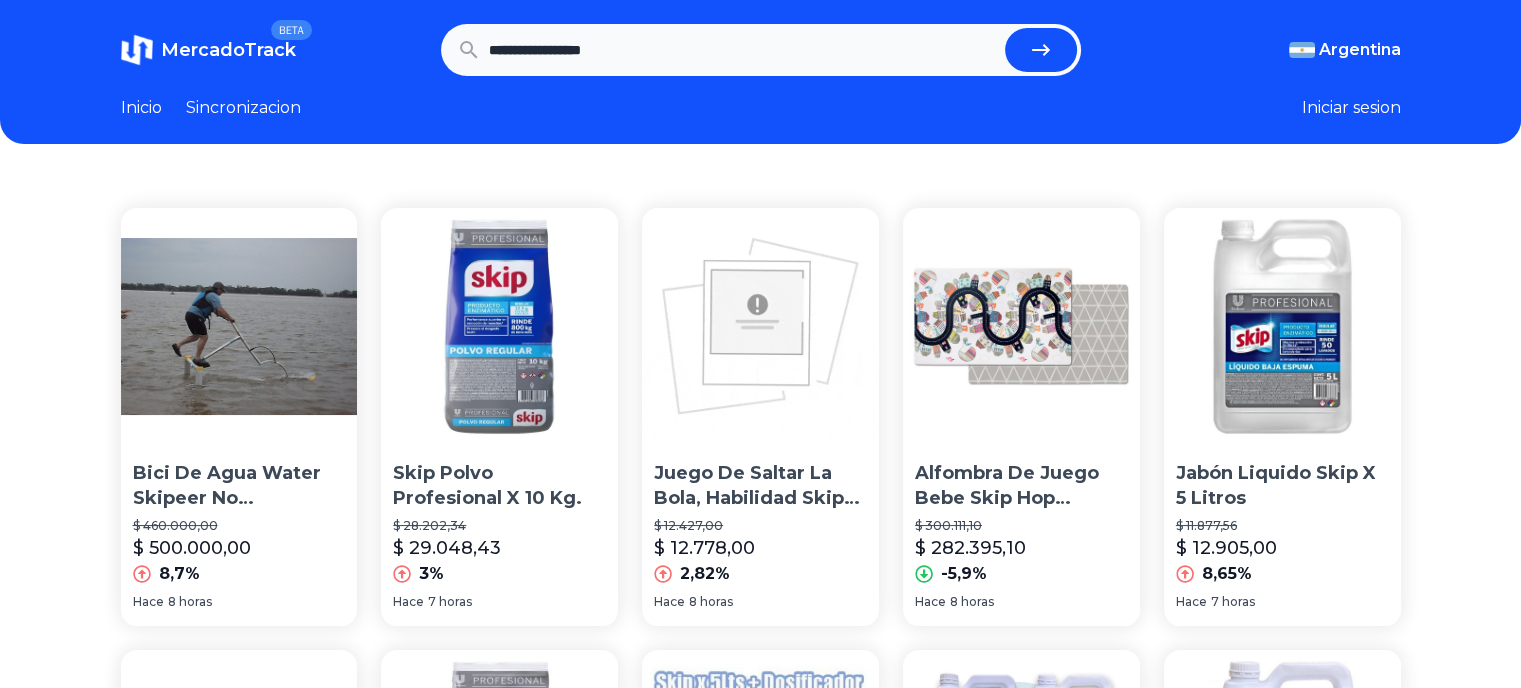 type on "**********" 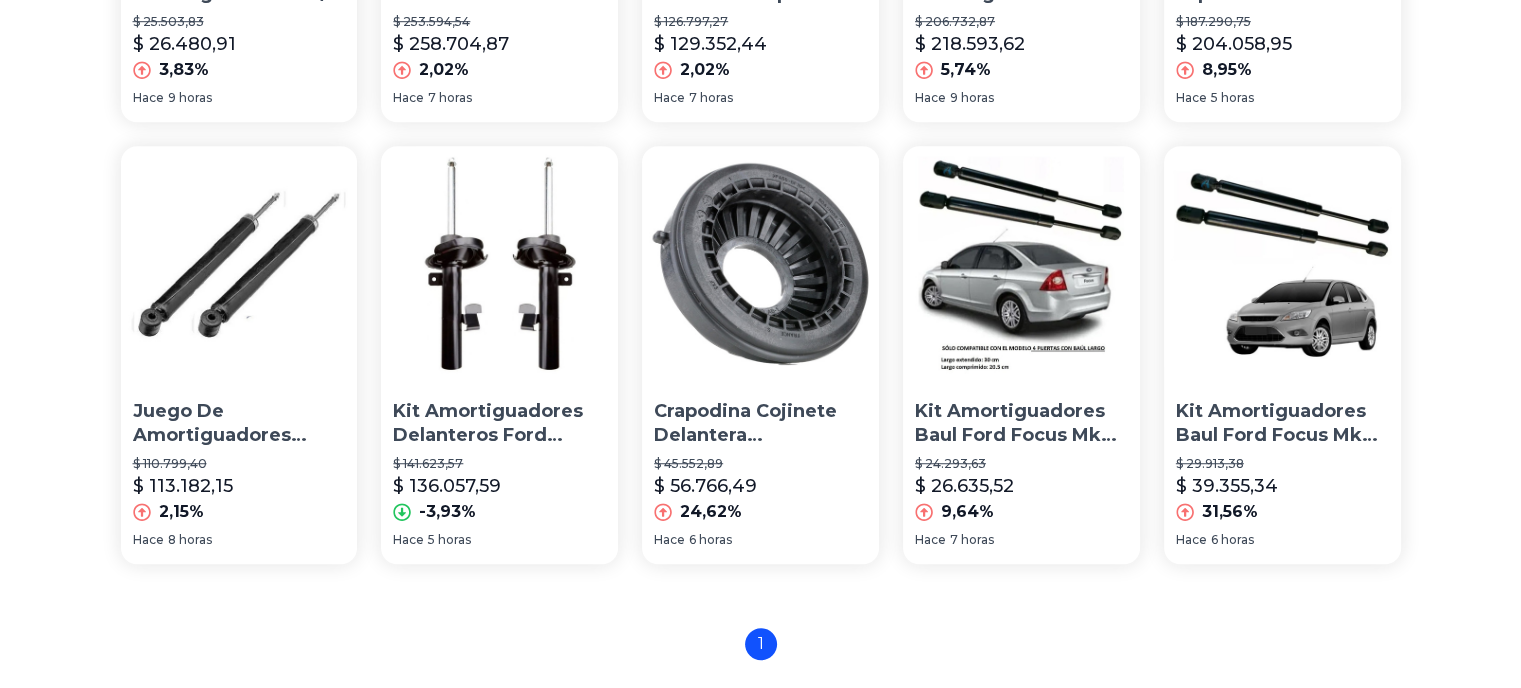 scroll, scrollTop: 977, scrollLeft: 0, axis: vertical 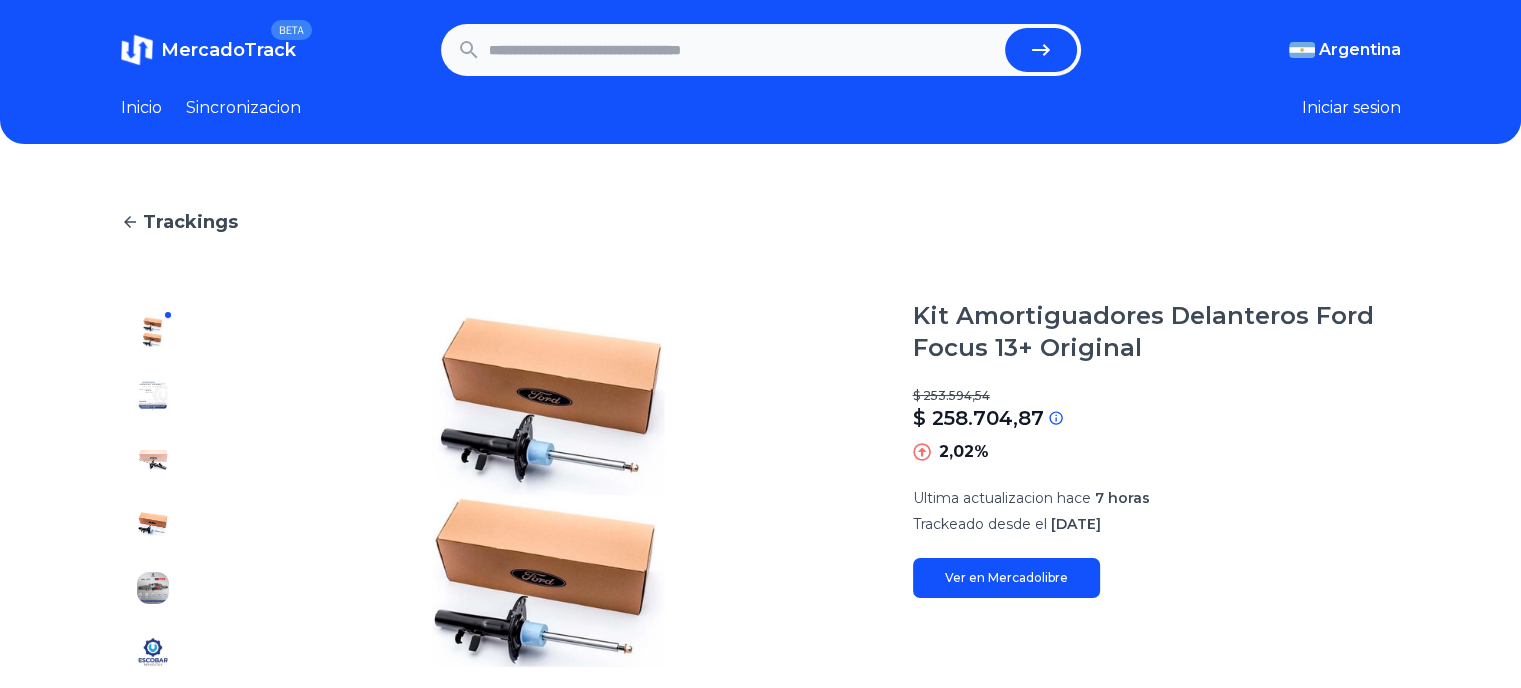 click on "Ver en Mercadolibre" at bounding box center [1006, 578] 